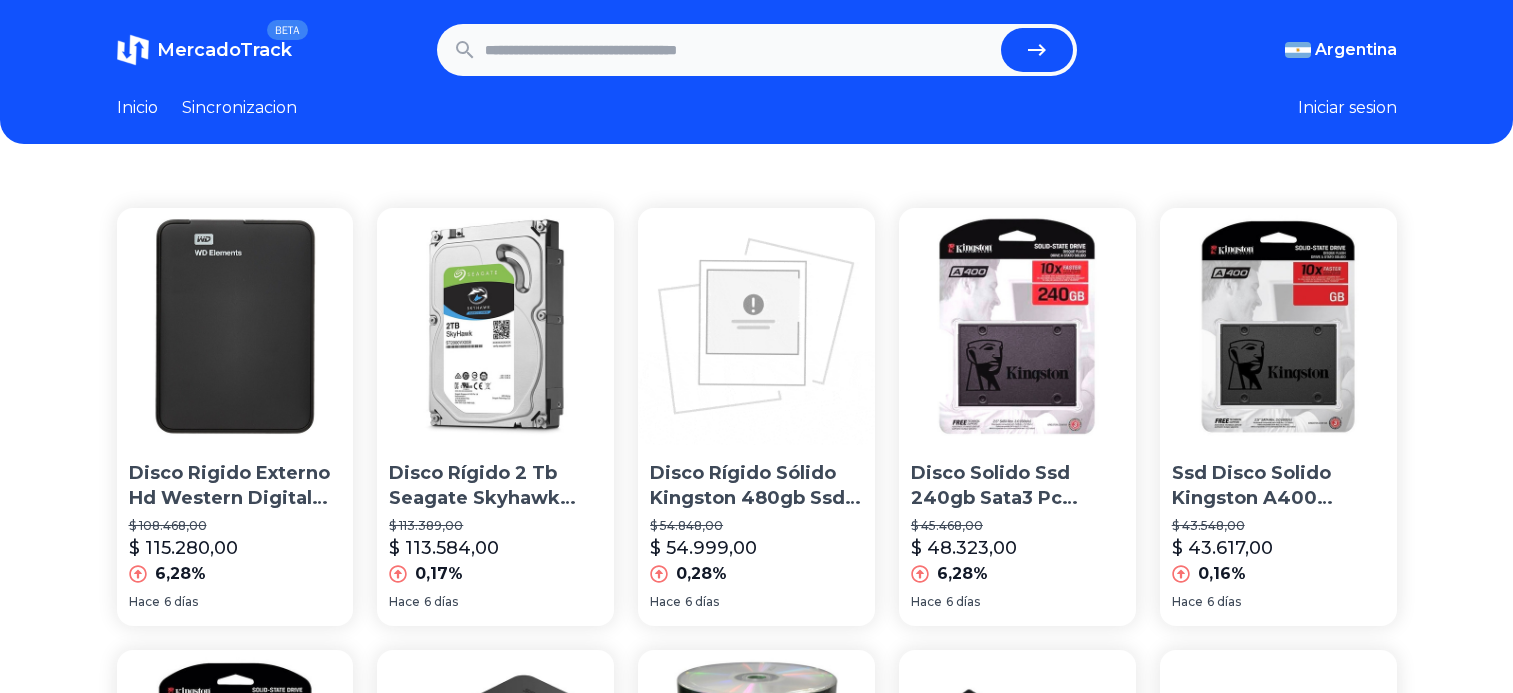 scroll, scrollTop: 0, scrollLeft: 0, axis: both 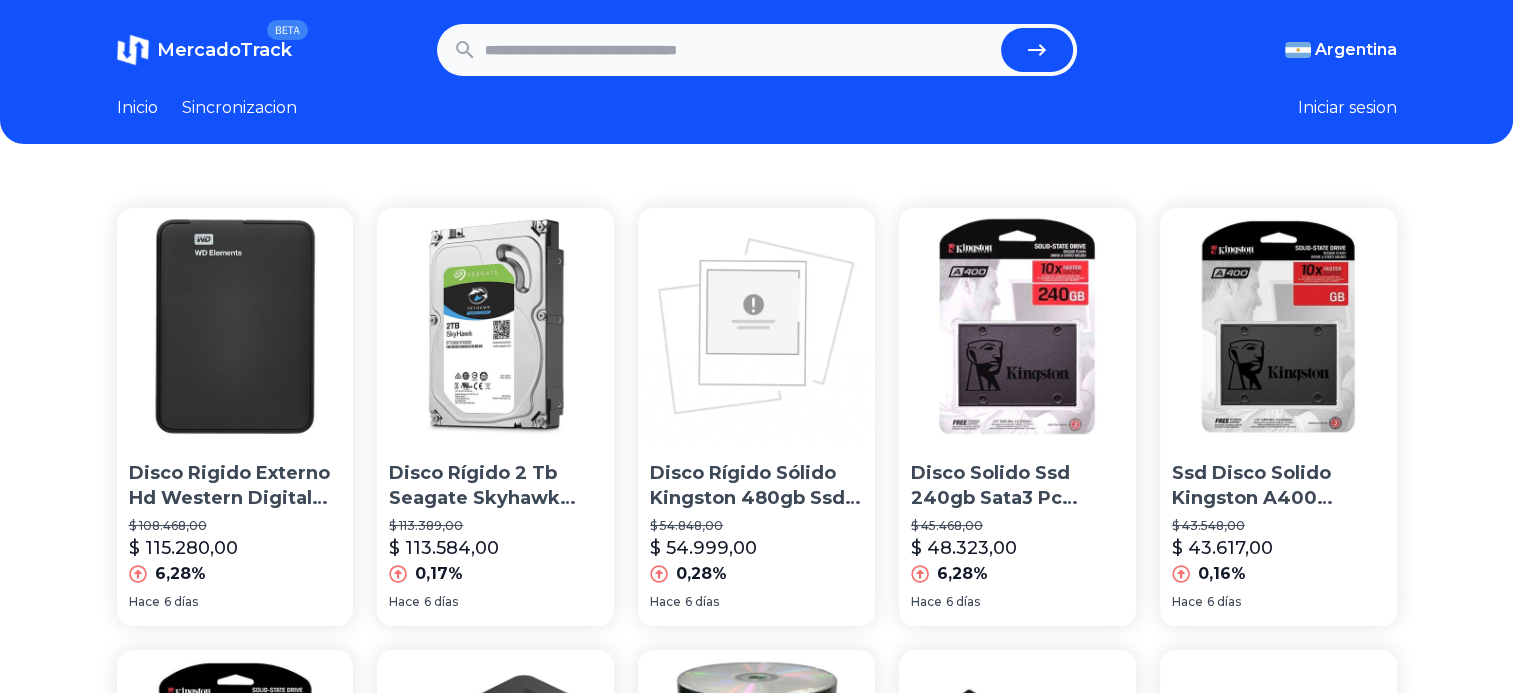 click on "Inicio" at bounding box center (137, 108) 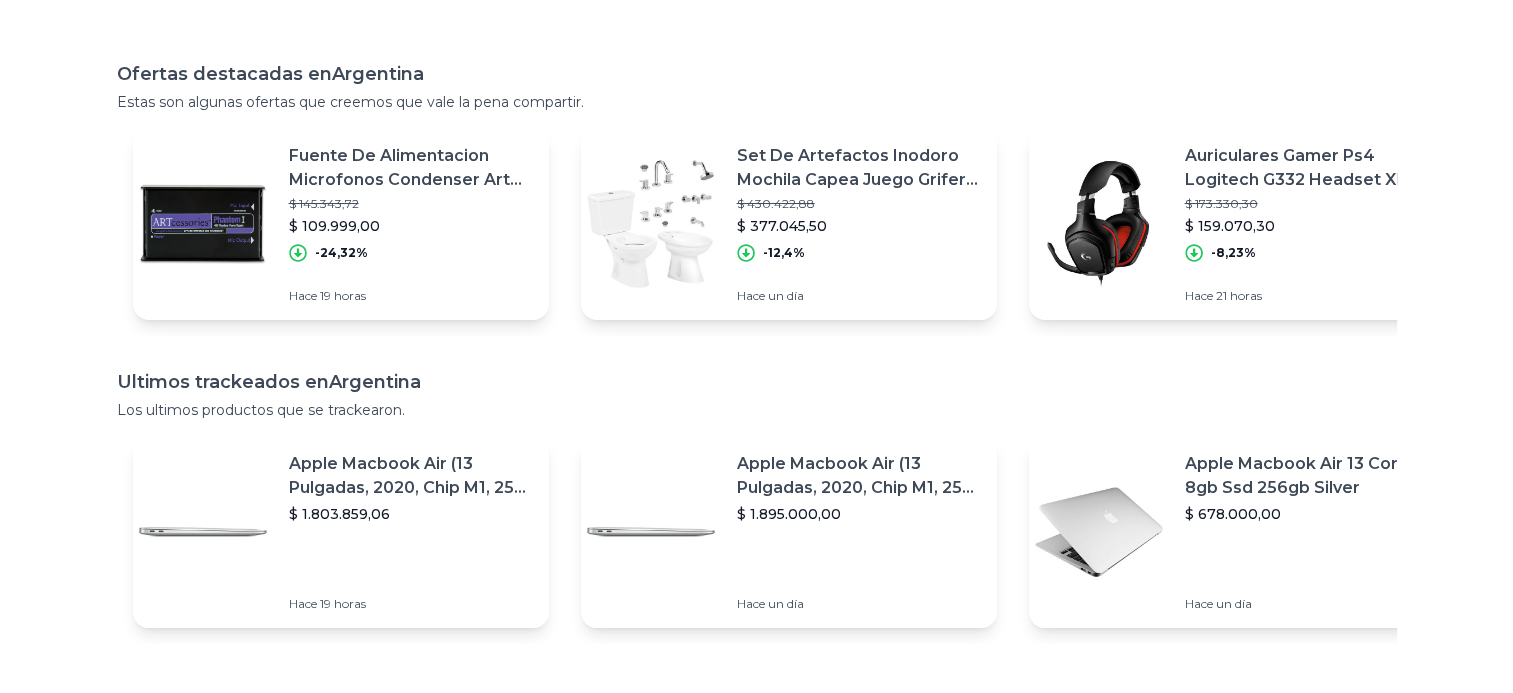 scroll, scrollTop: 180, scrollLeft: 0, axis: vertical 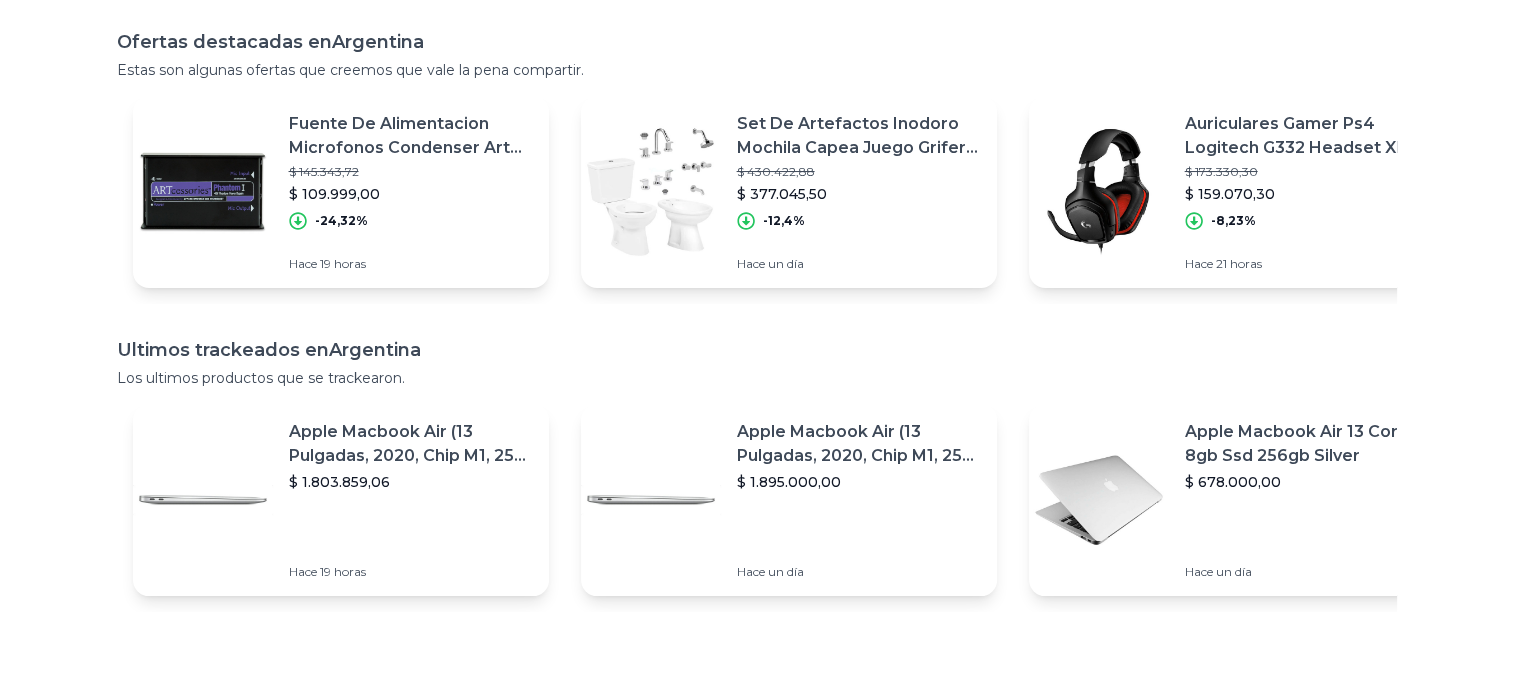 click on "Fuente De Alimentacion Microfonos Condenser Art Phantom 1" at bounding box center (411, 136) 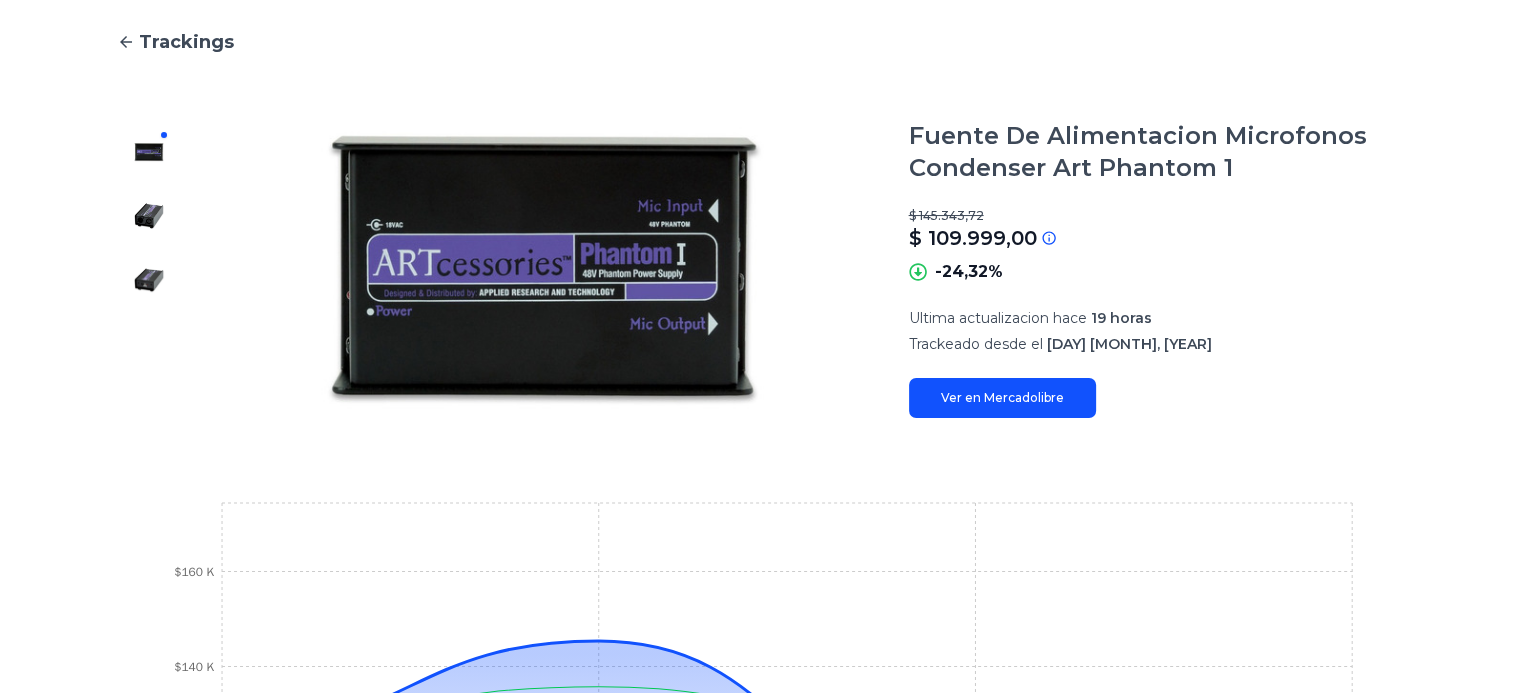 click at bounding box center (149, 216) 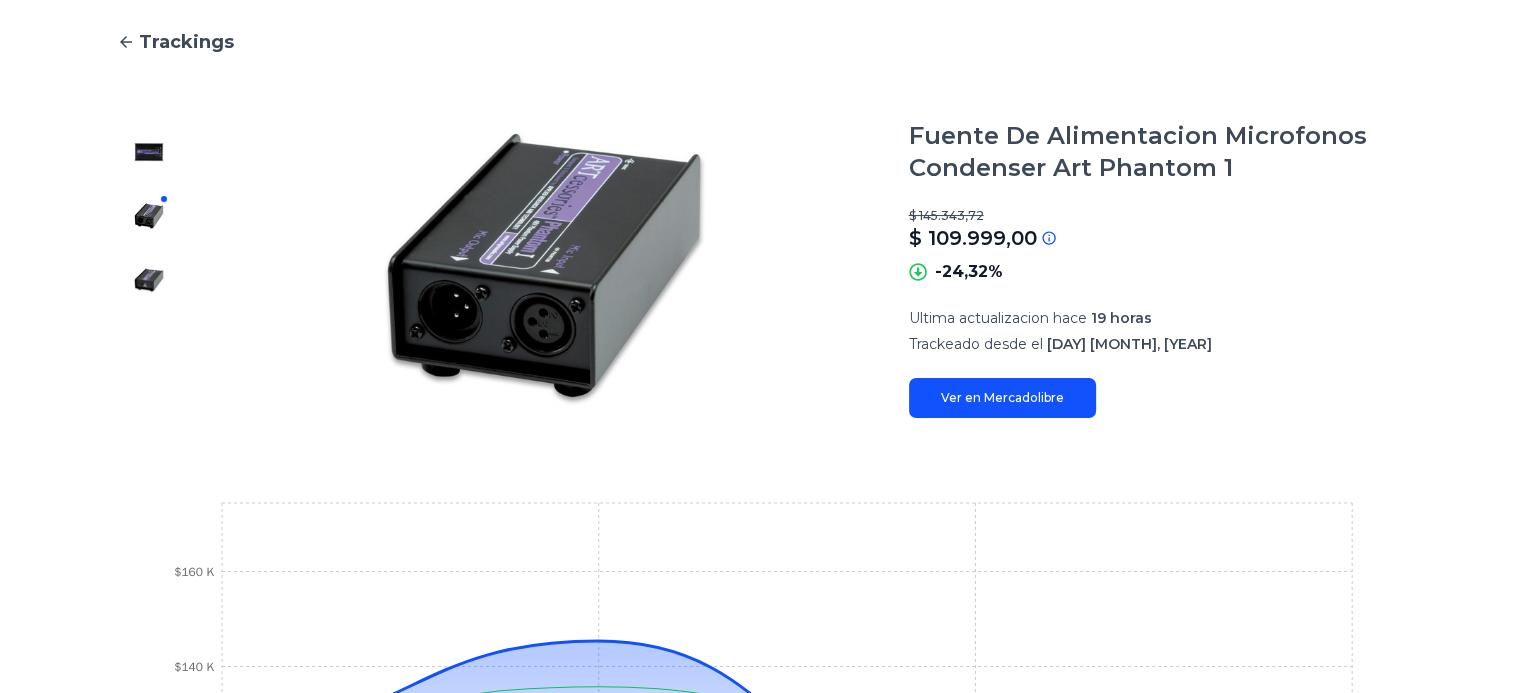 click at bounding box center [149, 280] 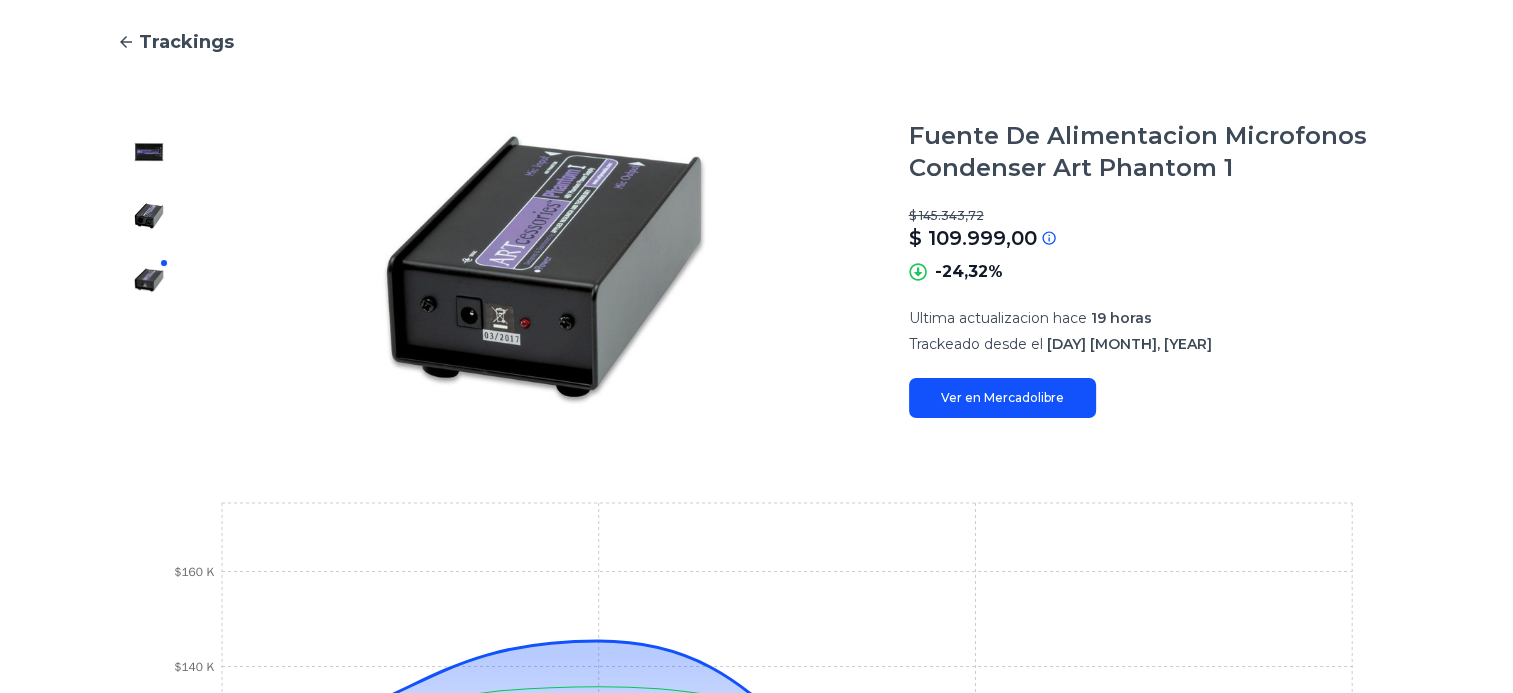 click at bounding box center [149, 152] 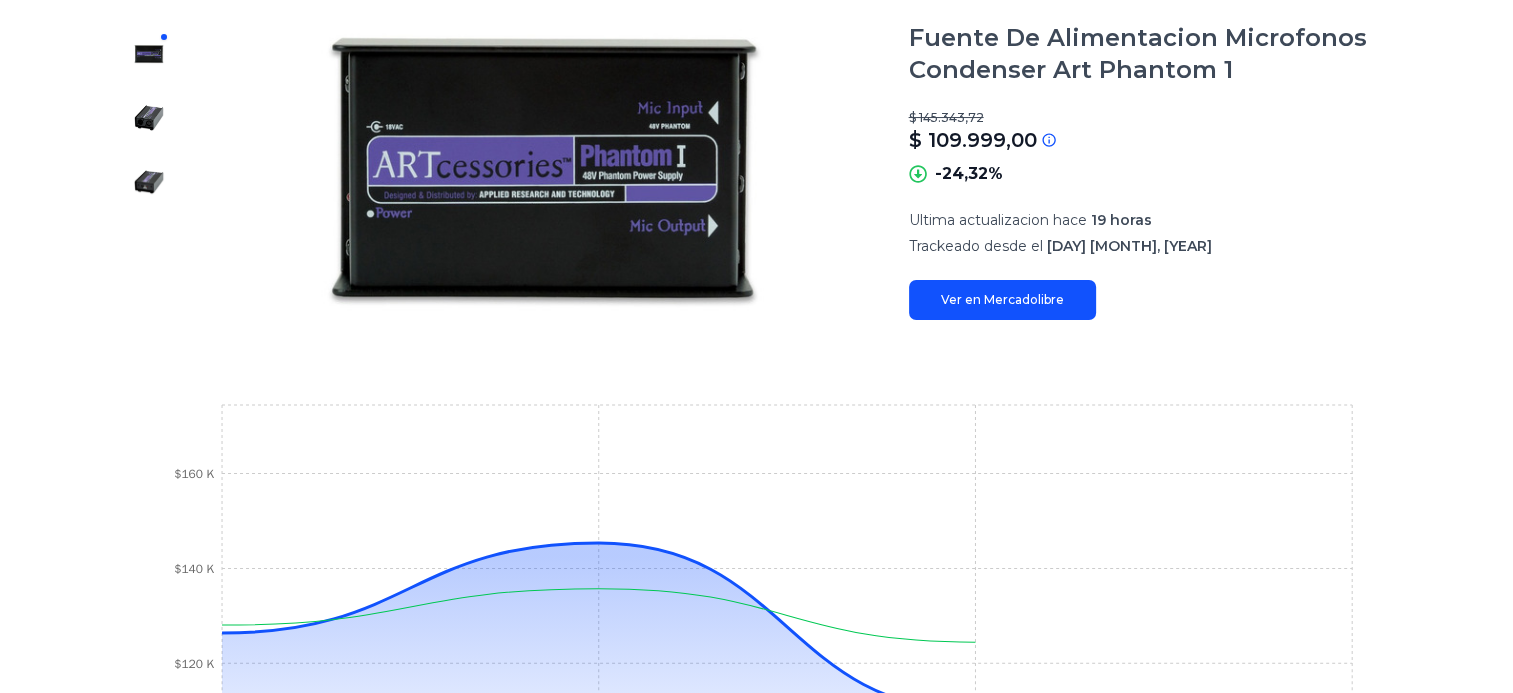 scroll, scrollTop: 201, scrollLeft: 0, axis: vertical 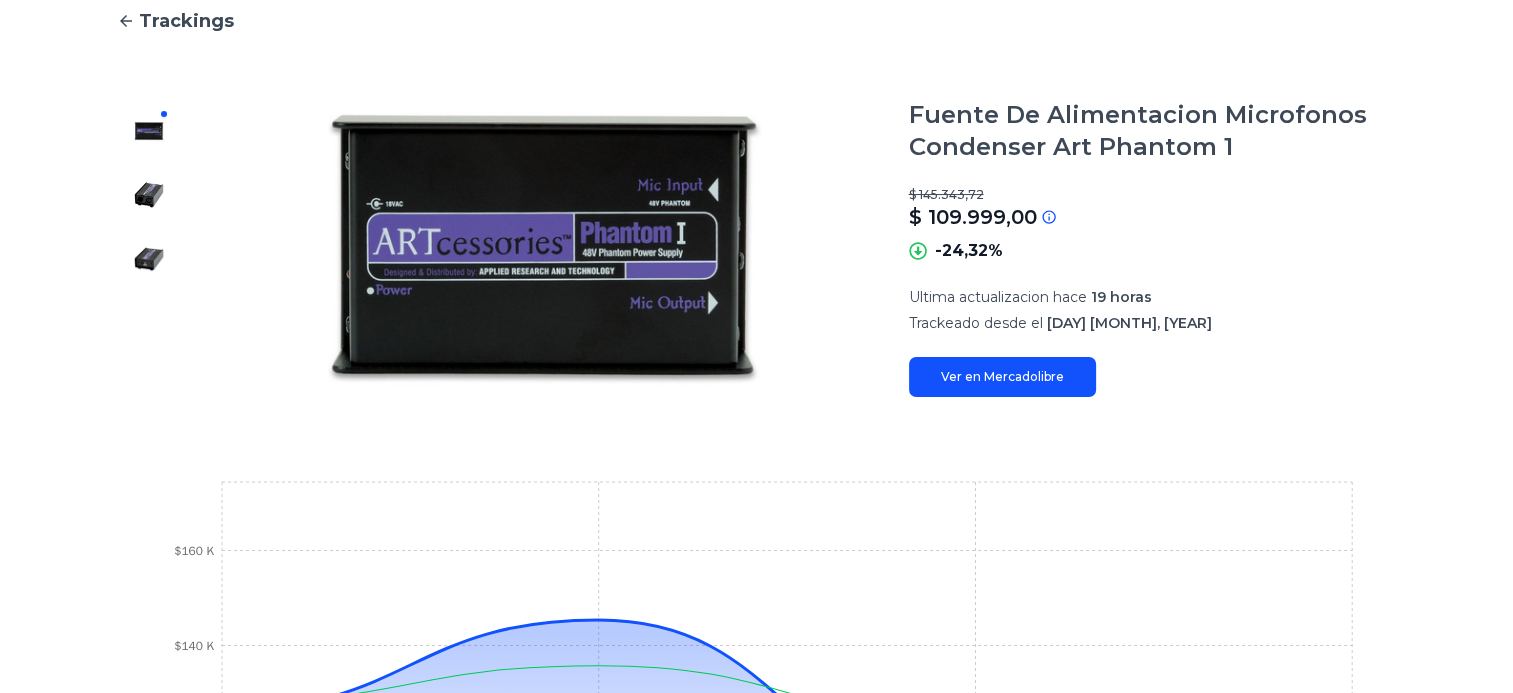 click 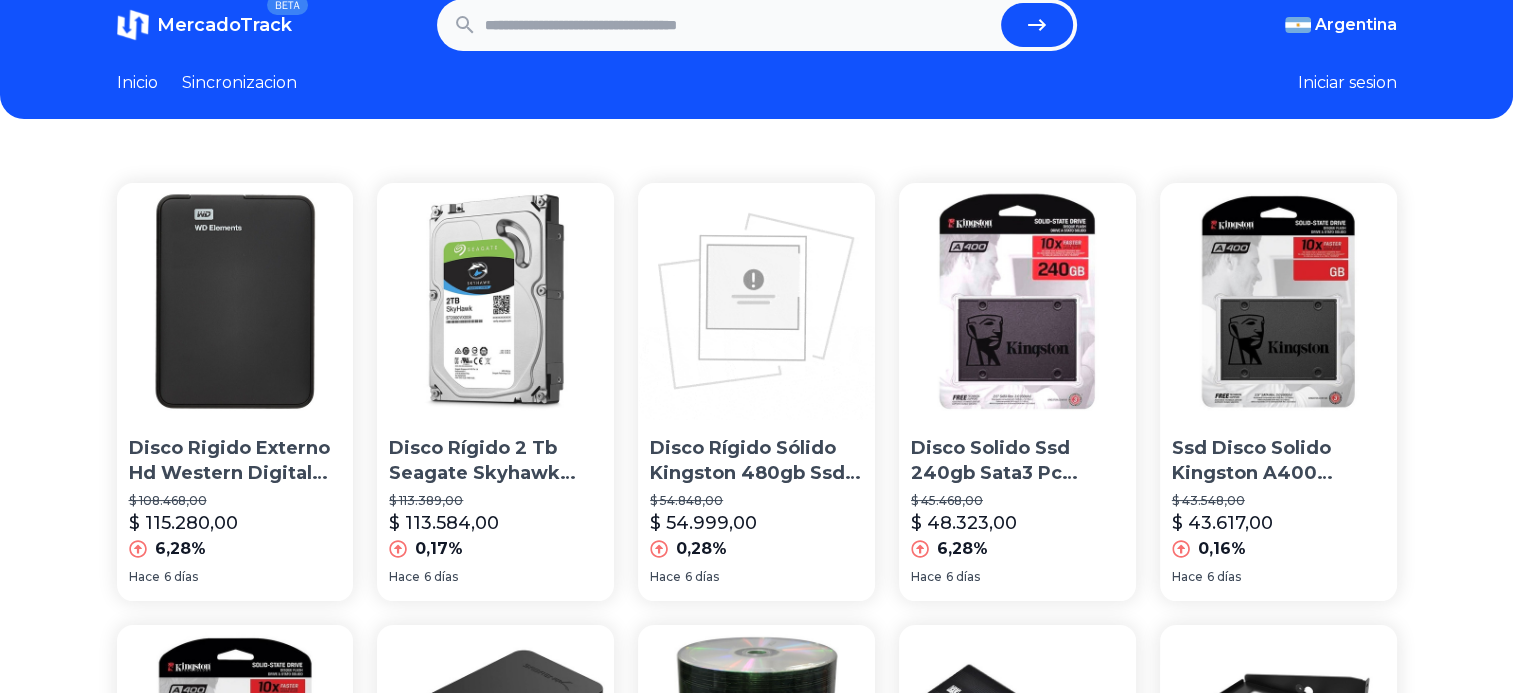 scroll, scrollTop: 0, scrollLeft: 0, axis: both 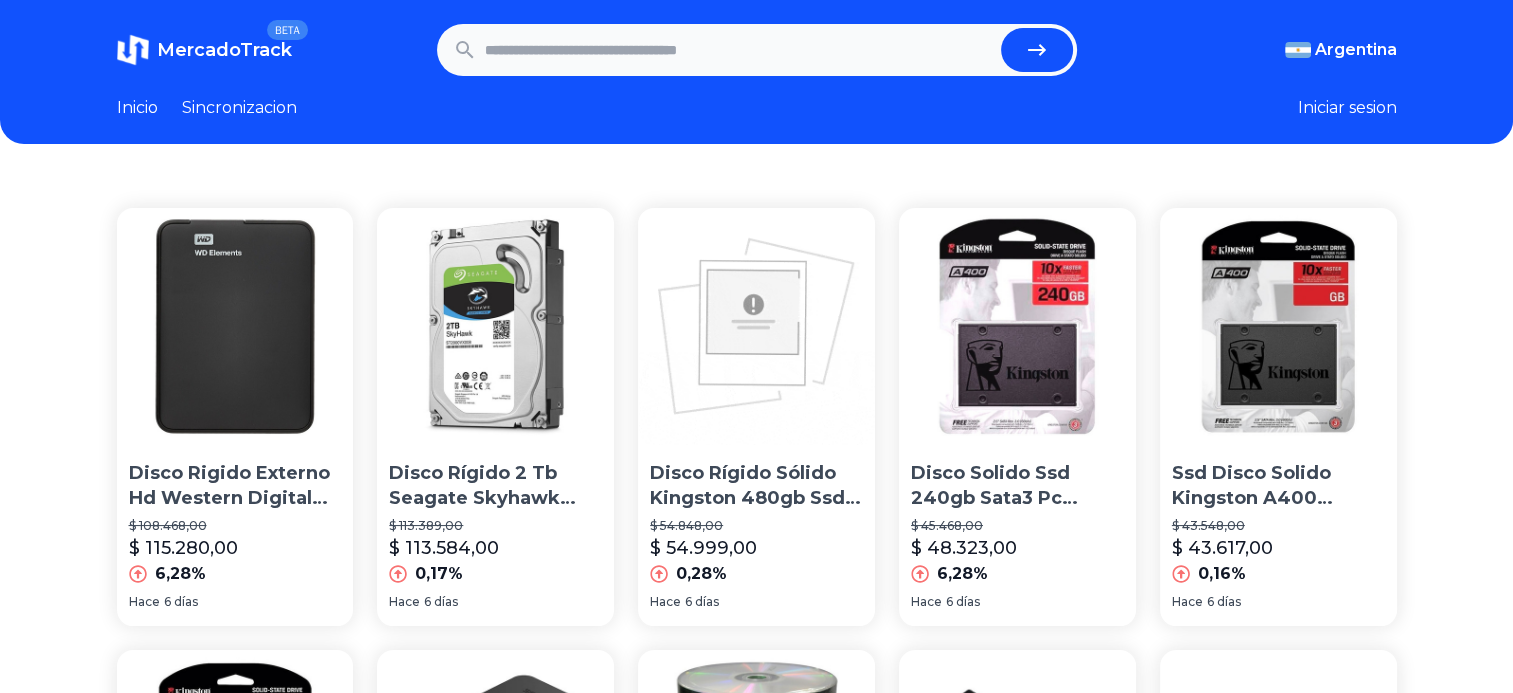 click on "Inicio" at bounding box center [137, 108] 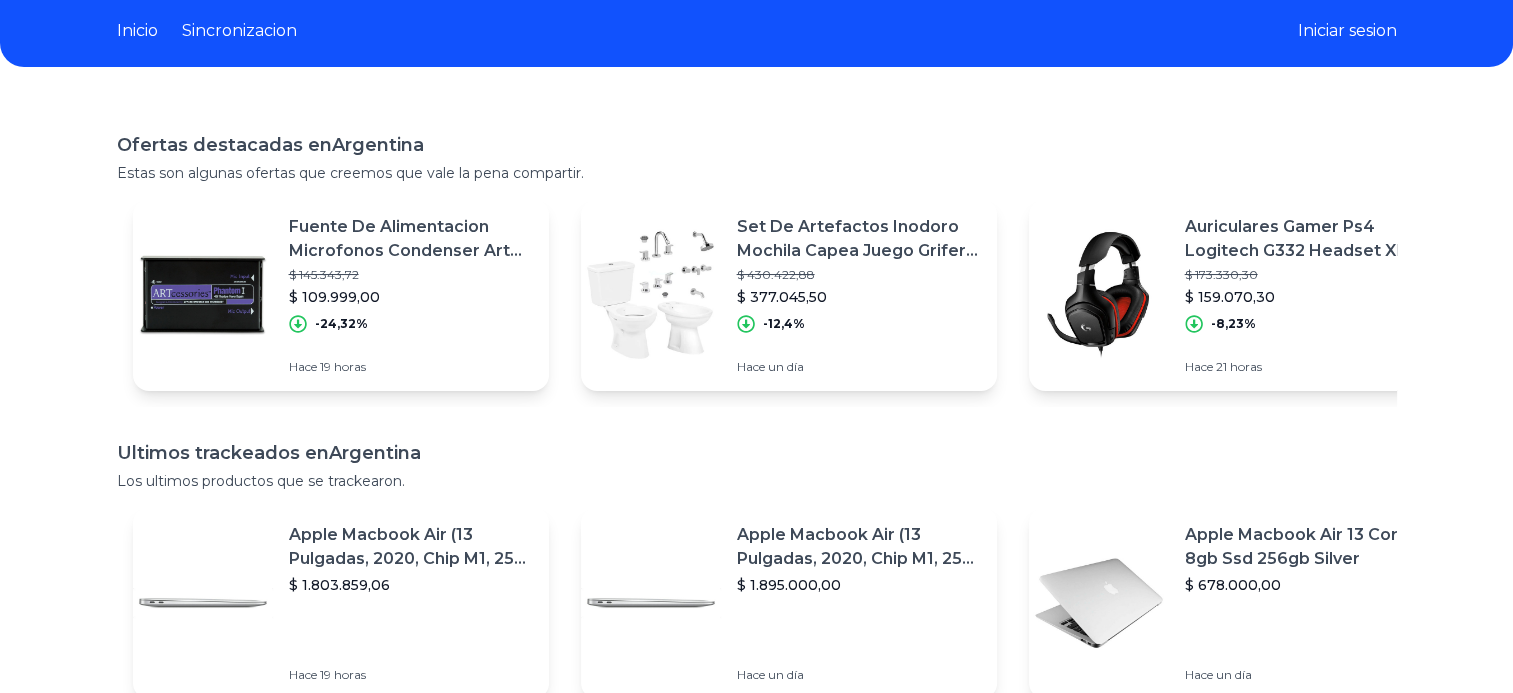 scroll, scrollTop: 0, scrollLeft: 0, axis: both 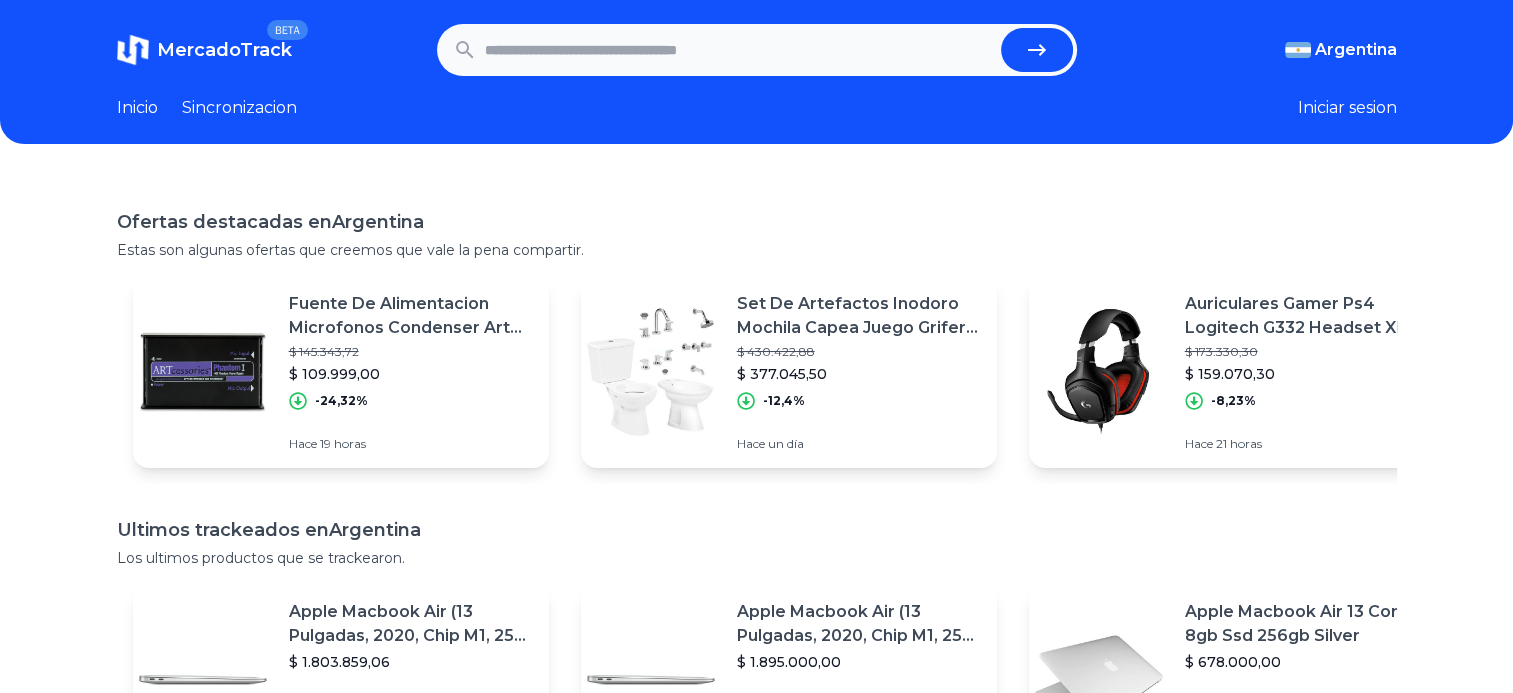 click on "MercadoTrack BETA Argentina Argentina Uruguay Mexico Chile Peru Venezuela Colombia Brasil Argentina Argentina Uruguay Mexico Chile Peru Venezuela Colombia Brasil Inicio Sincronizacion Iniciar sesion" at bounding box center (756, 72) 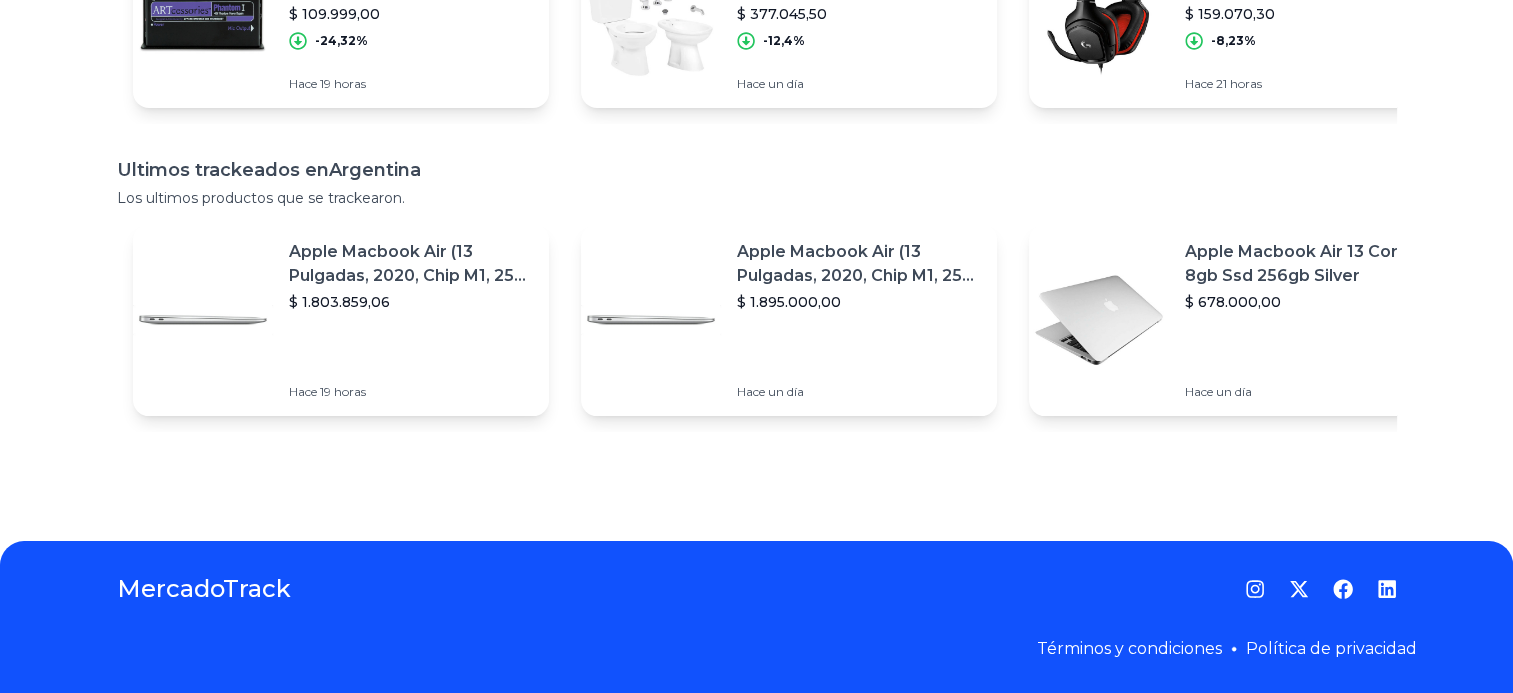 scroll, scrollTop: 0, scrollLeft: 0, axis: both 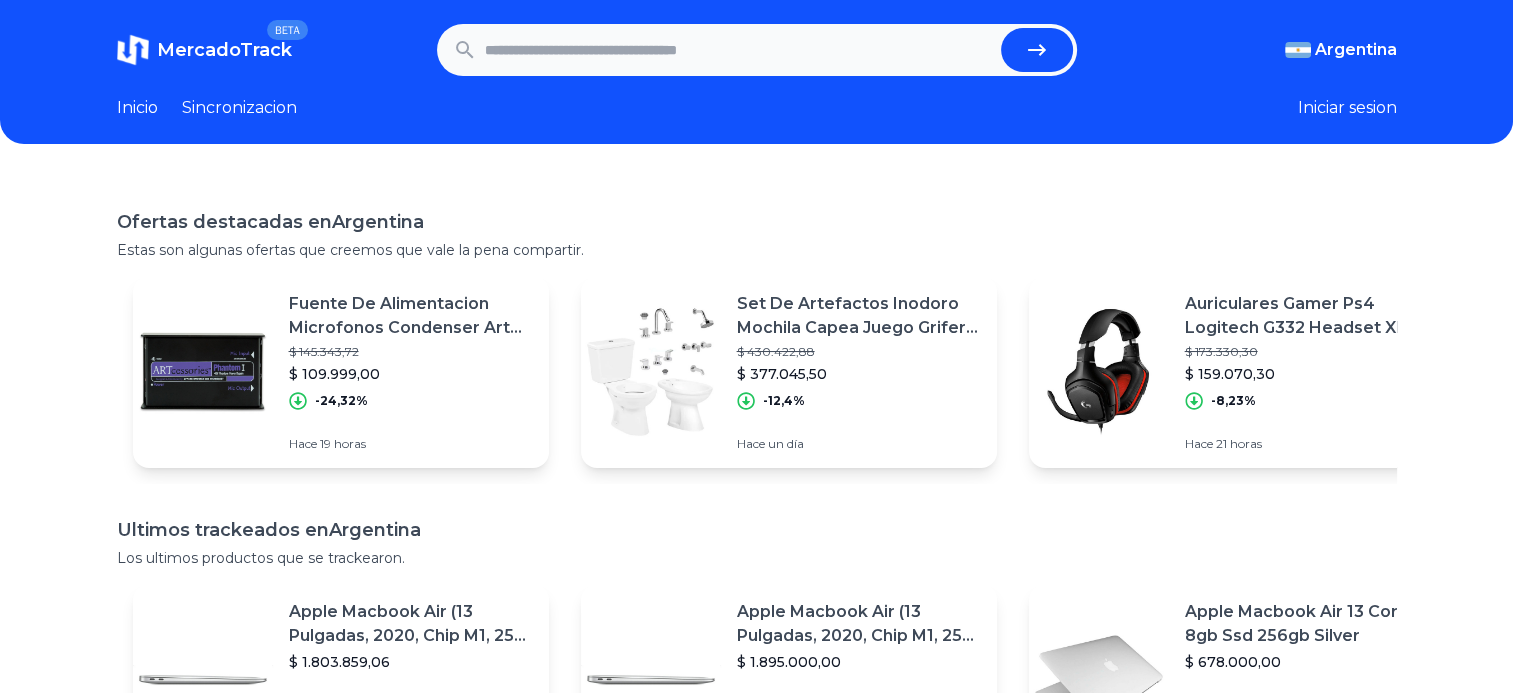 click on "Inicio" at bounding box center (137, 108) 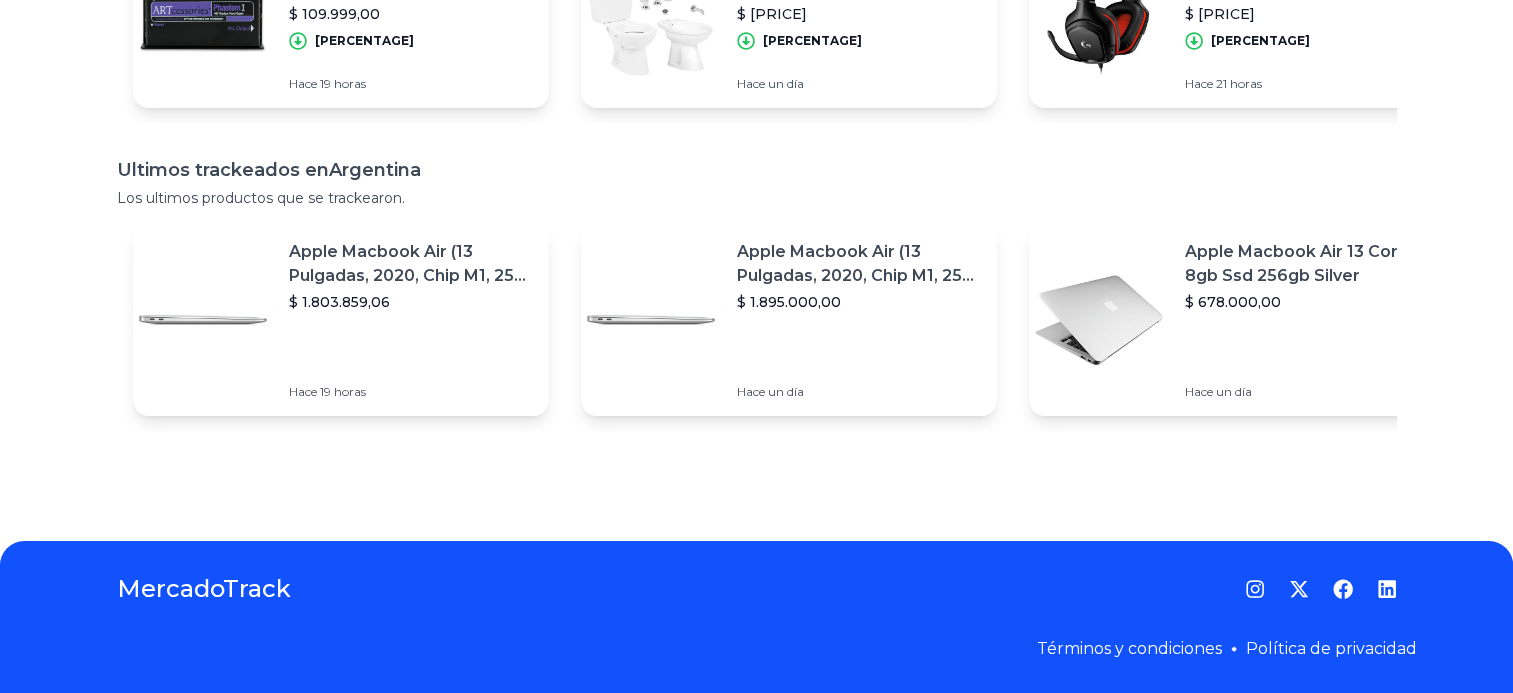scroll, scrollTop: 0, scrollLeft: 4, axis: horizontal 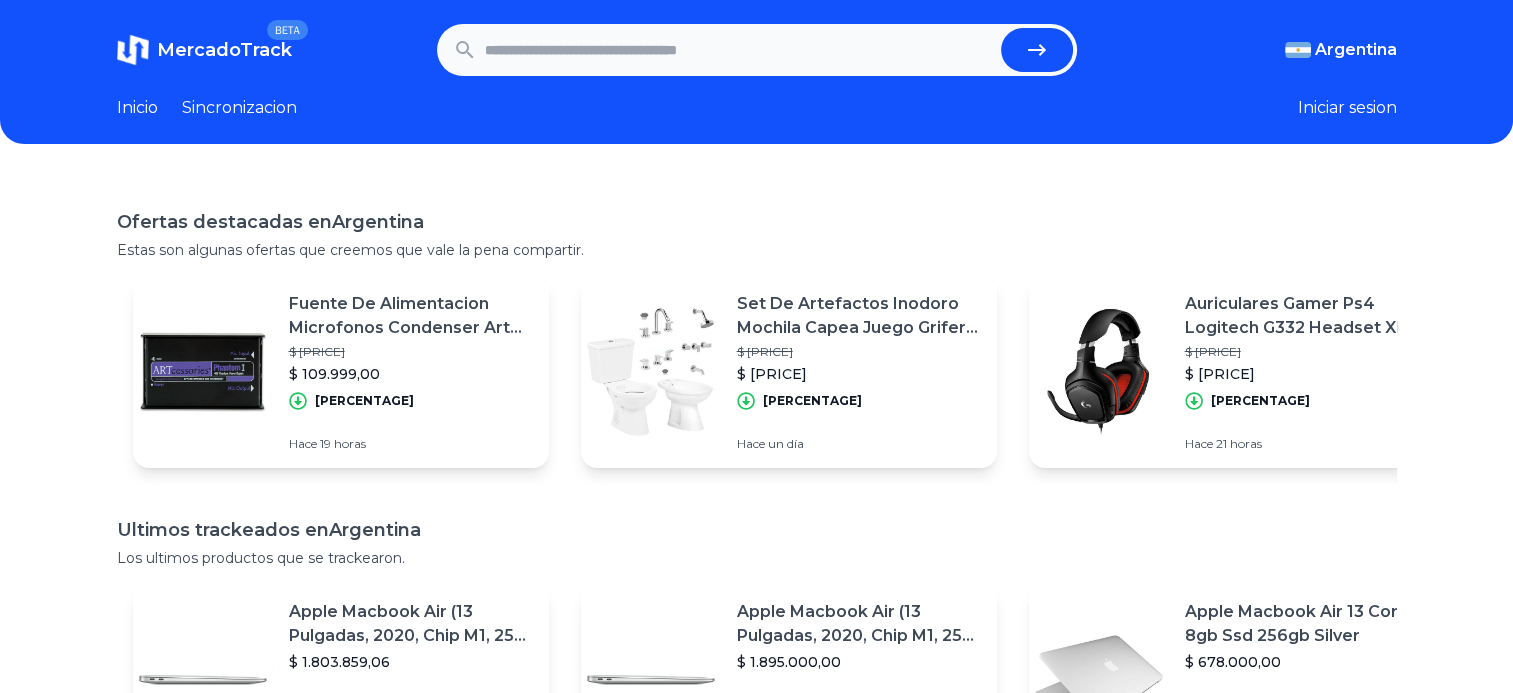 click on "MercadoTrack" at bounding box center [224, 50] 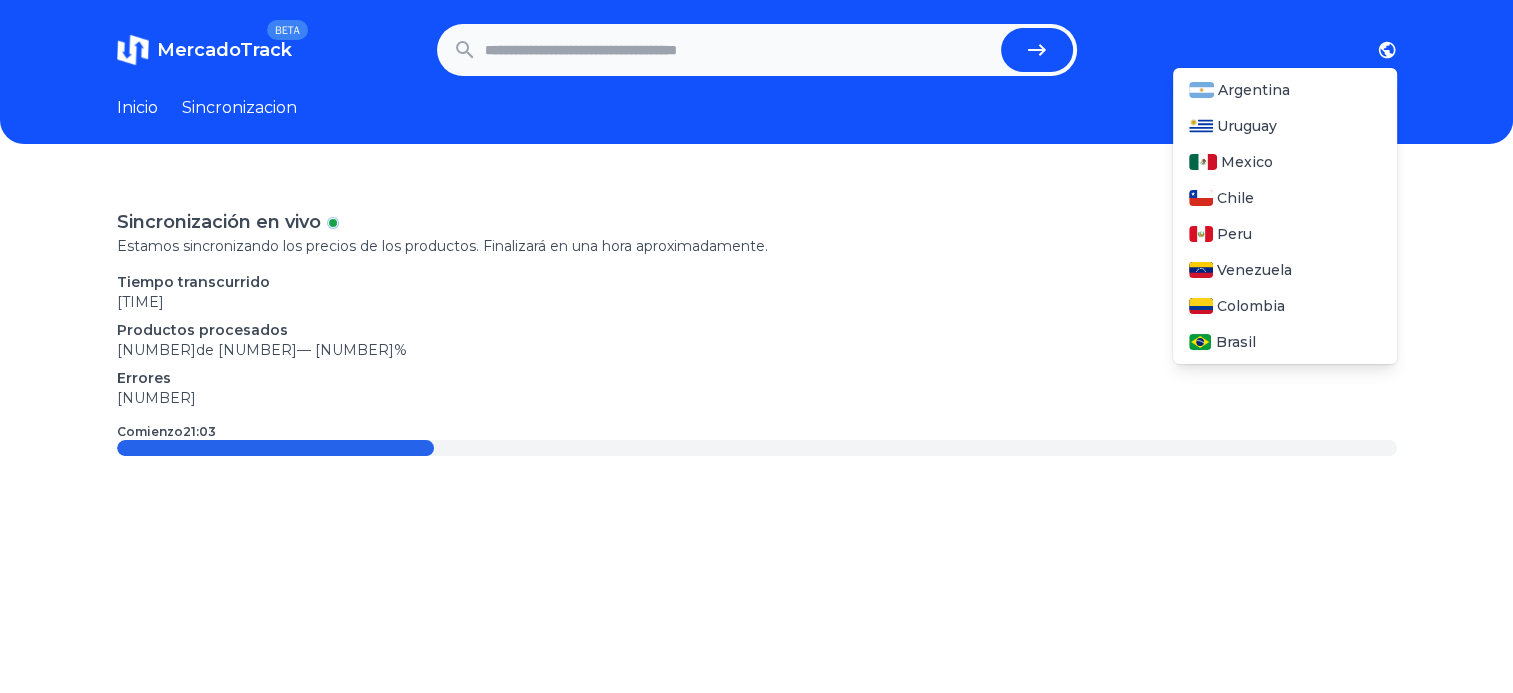 click 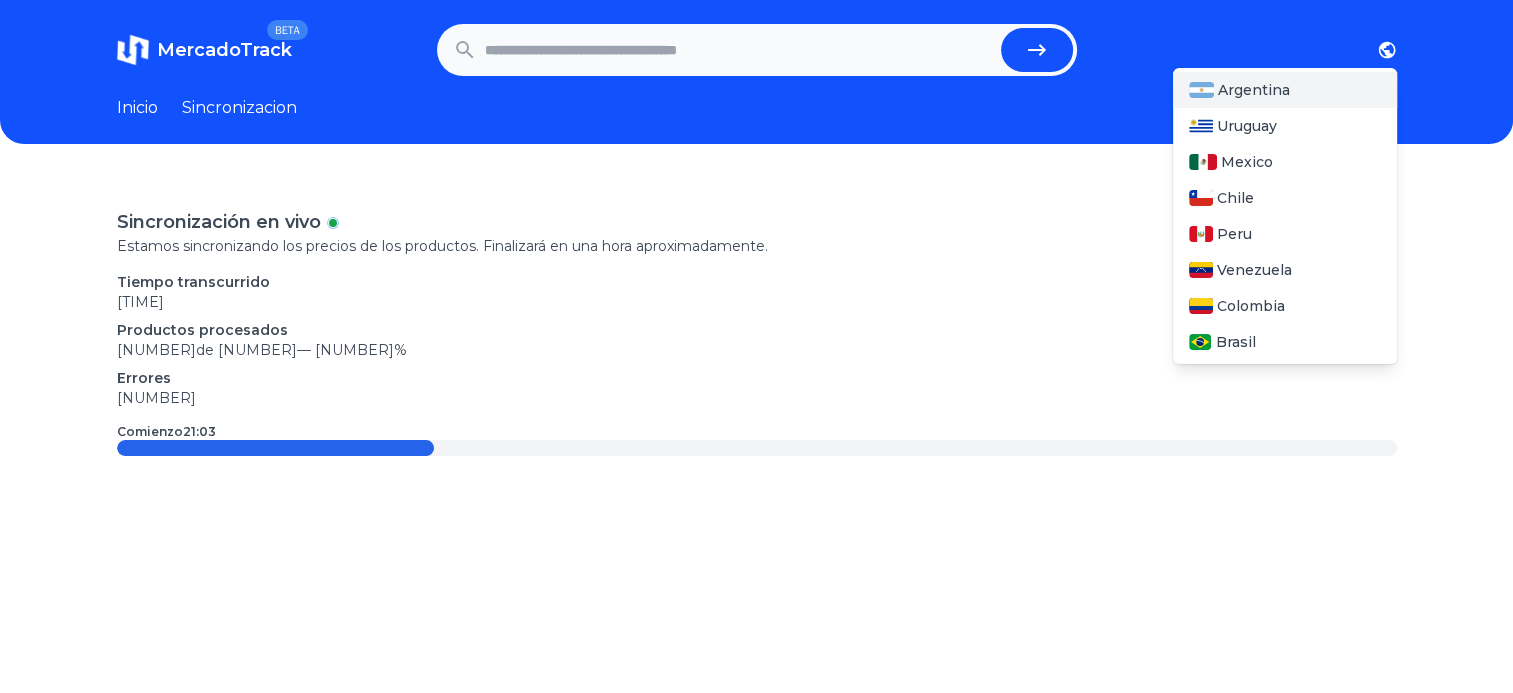 click on "Argentina" at bounding box center [1285, 90] 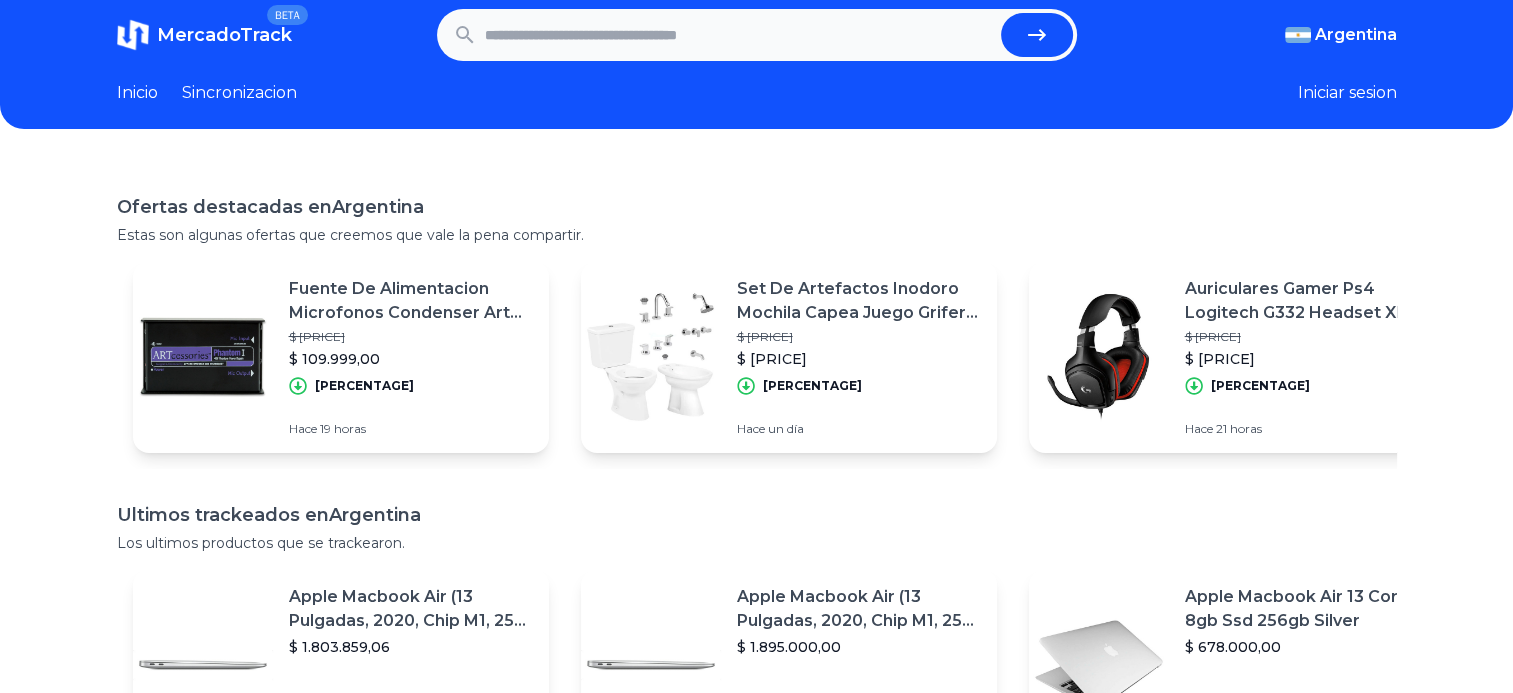 scroll, scrollTop: 0, scrollLeft: 15, axis: horizontal 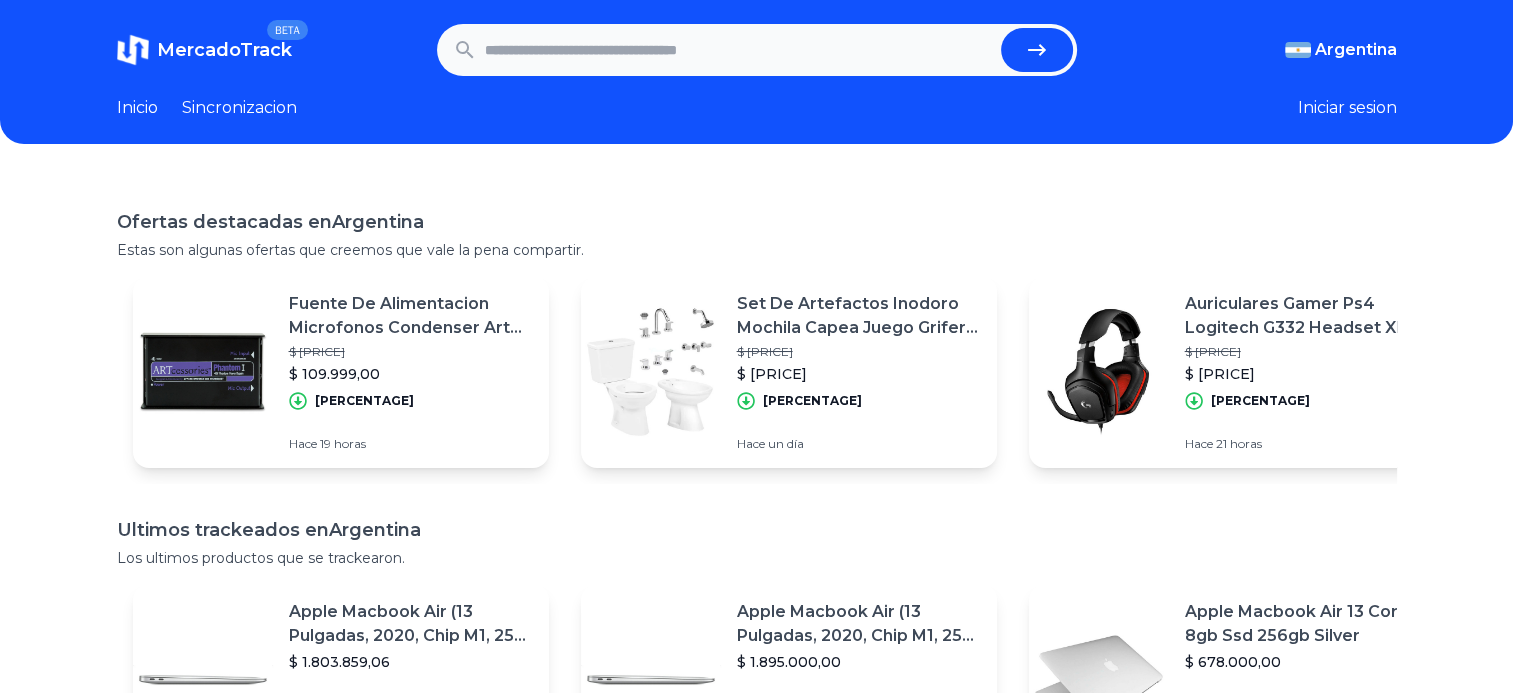 click on "Iniciar sesion" at bounding box center [1347, 108] 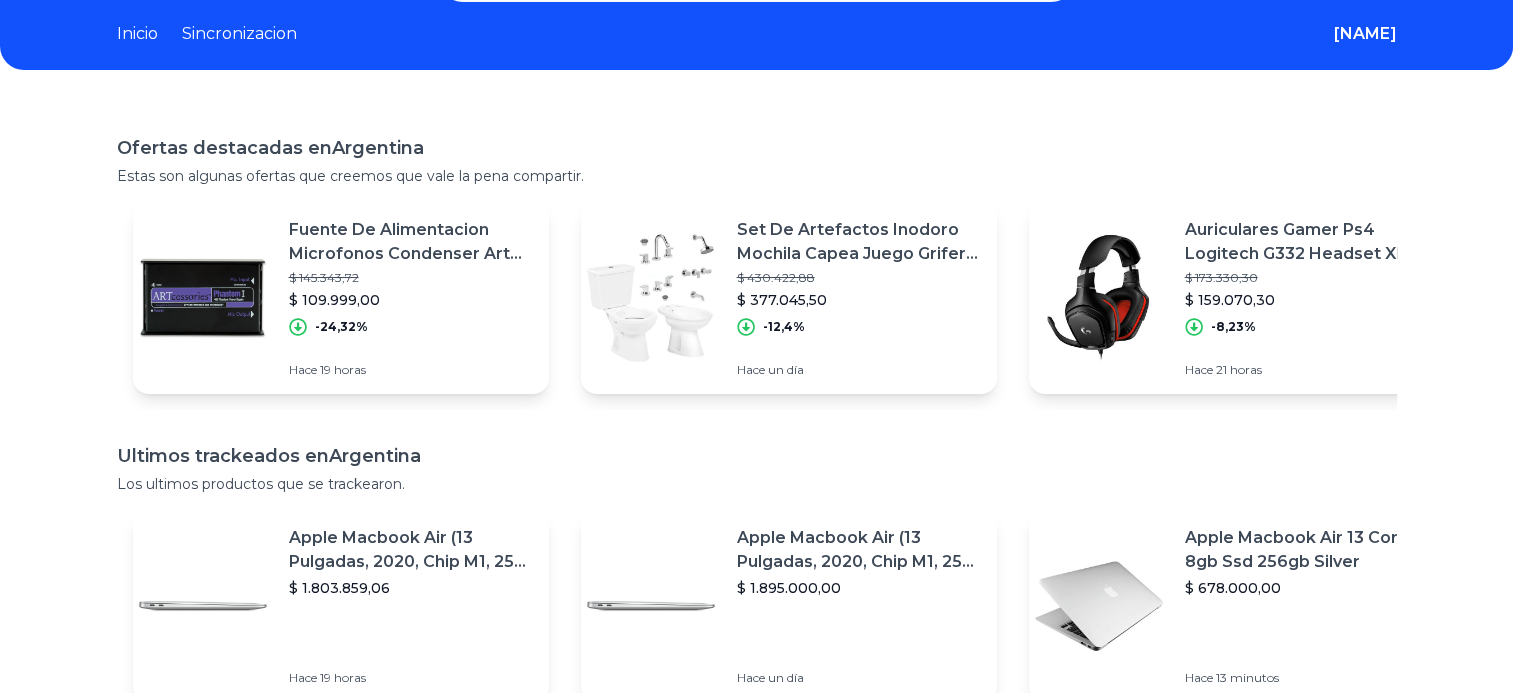 scroll, scrollTop: 0, scrollLeft: 0, axis: both 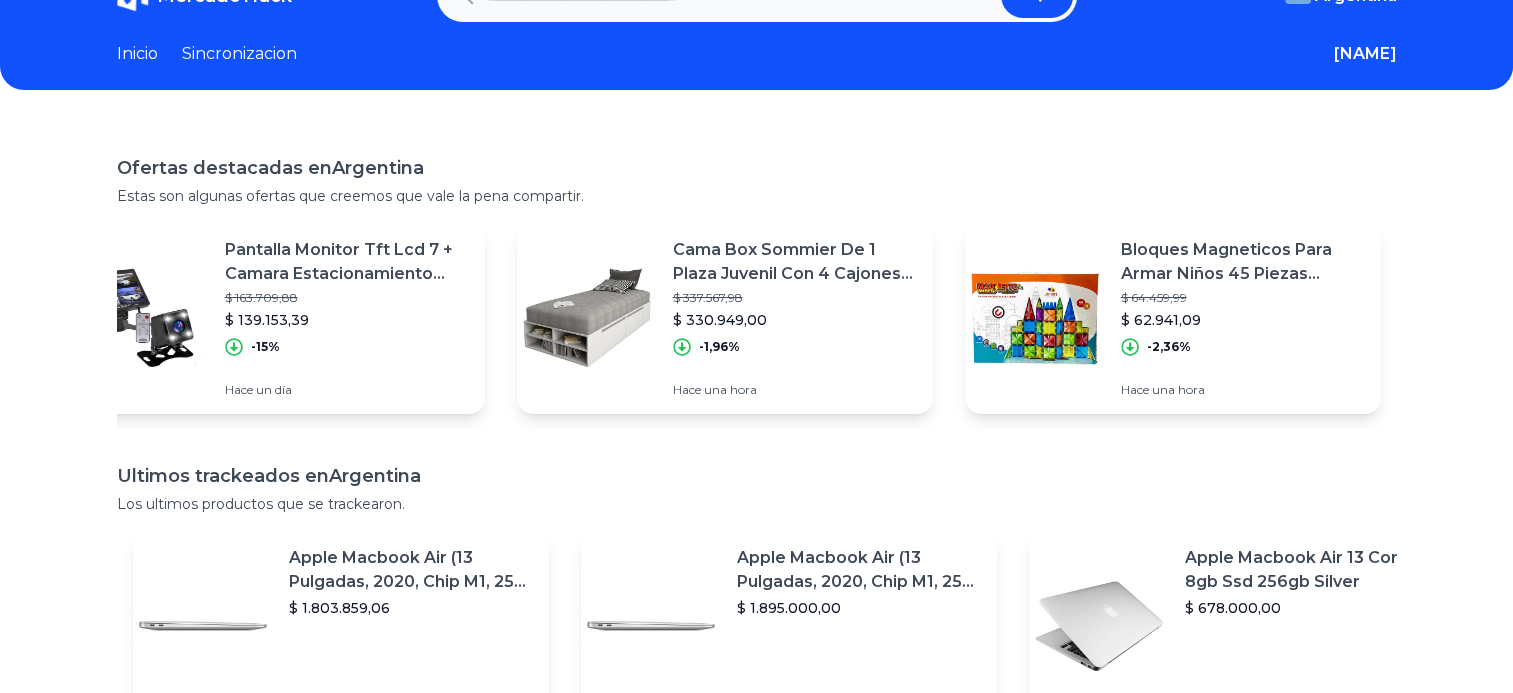 click on "Bloques Magneticos Para Armar Niños 45 Piezas Magnetic Sheet" at bounding box center (1243, 262) 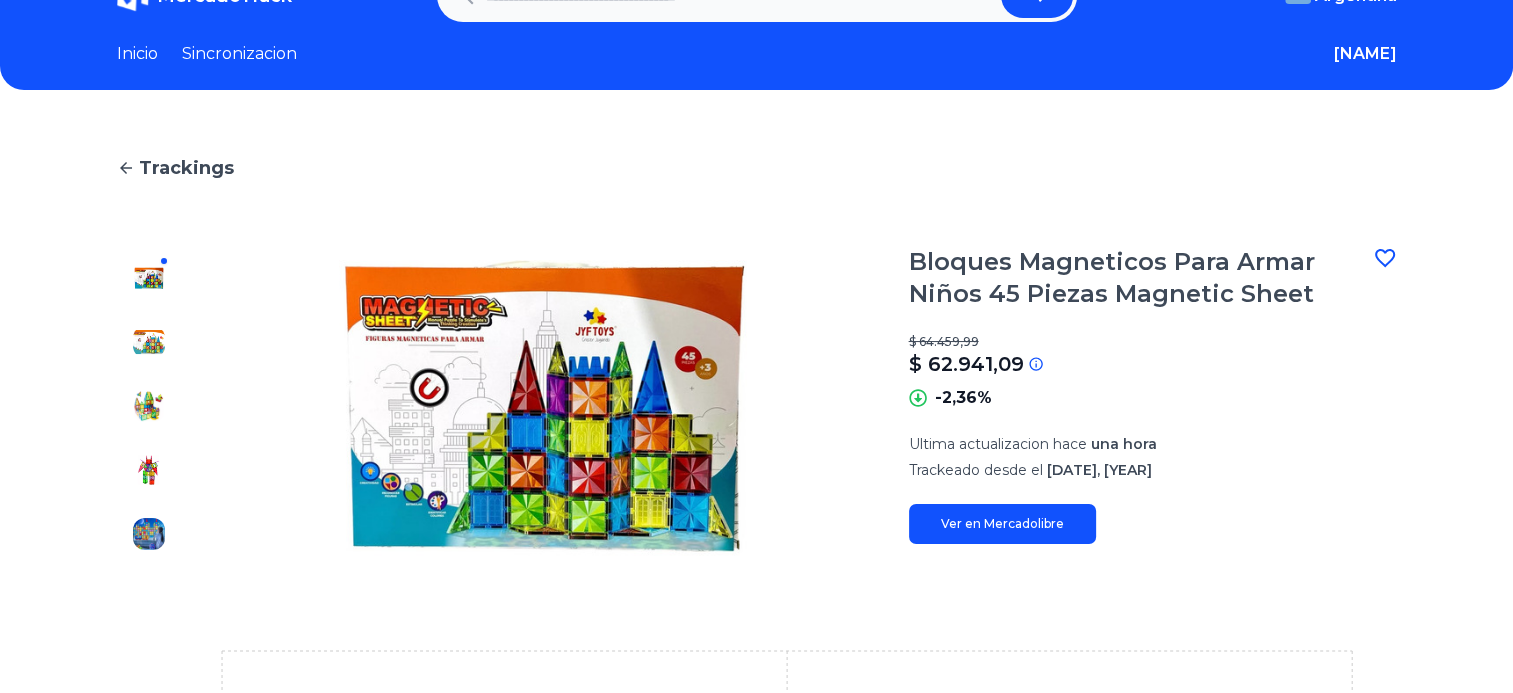click at bounding box center [149, 342] 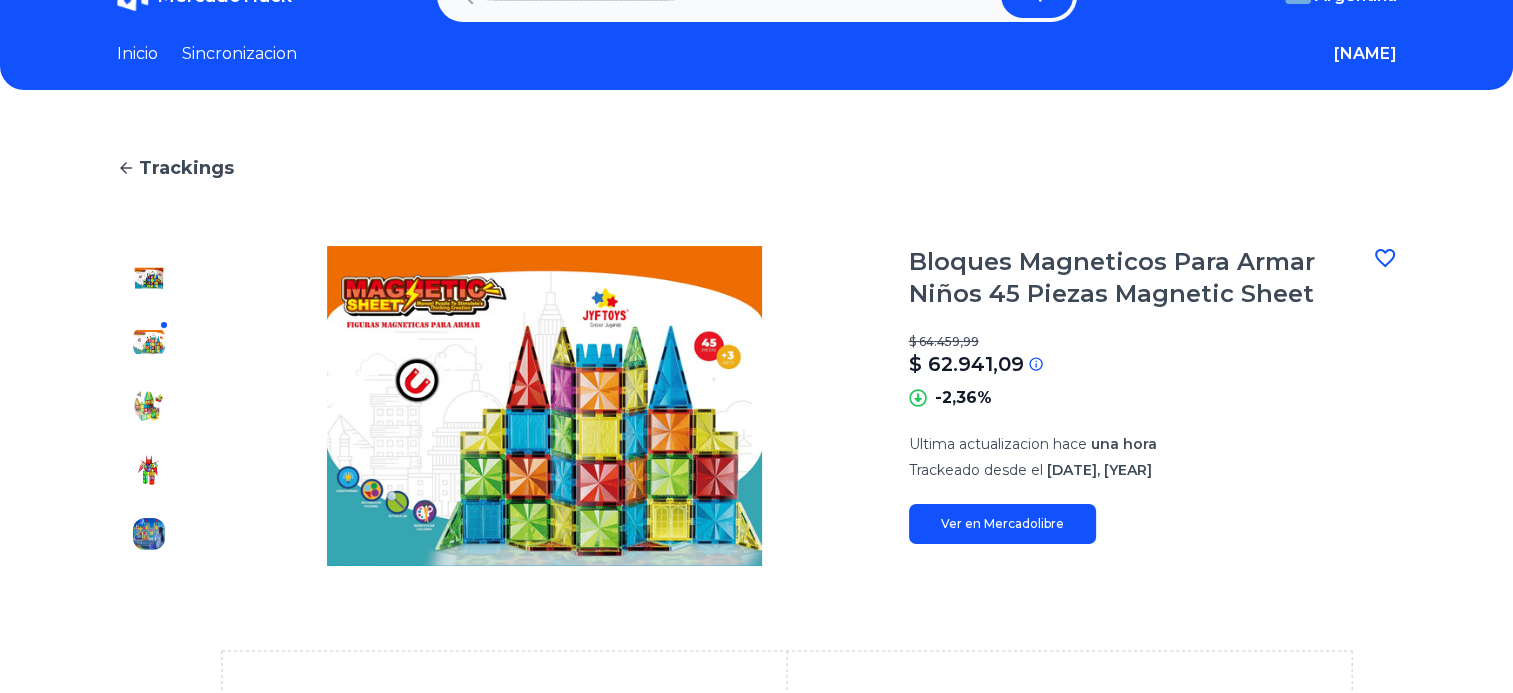 click at bounding box center (149, 406) 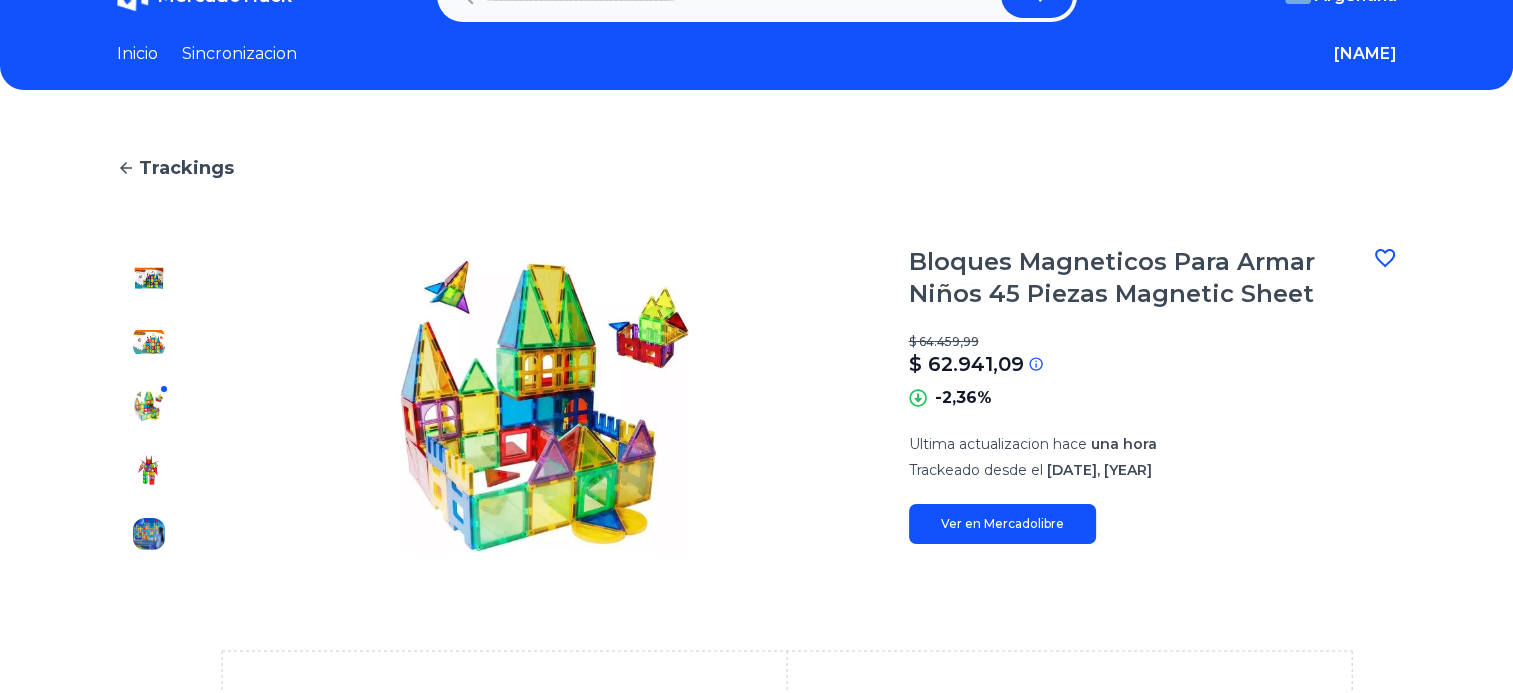 click at bounding box center (149, 470) 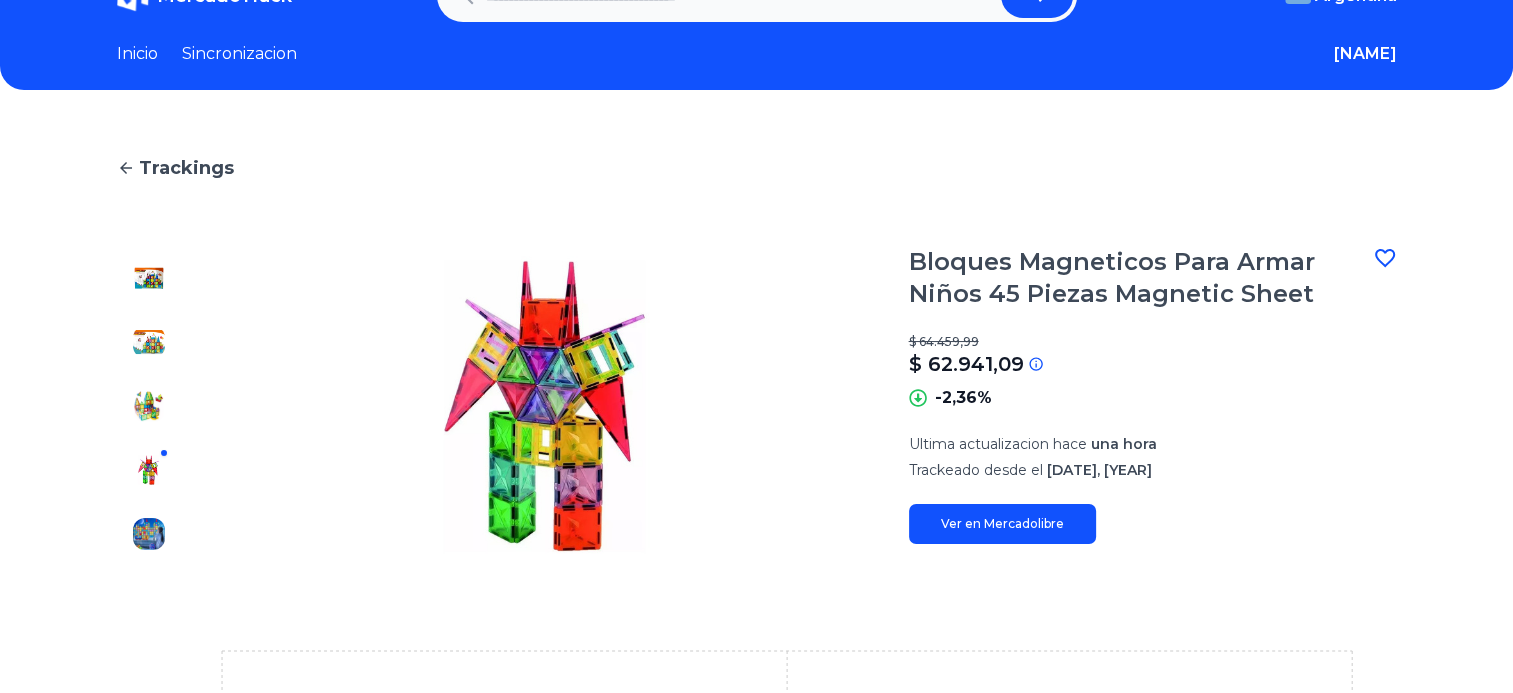 click at bounding box center [149, 534] 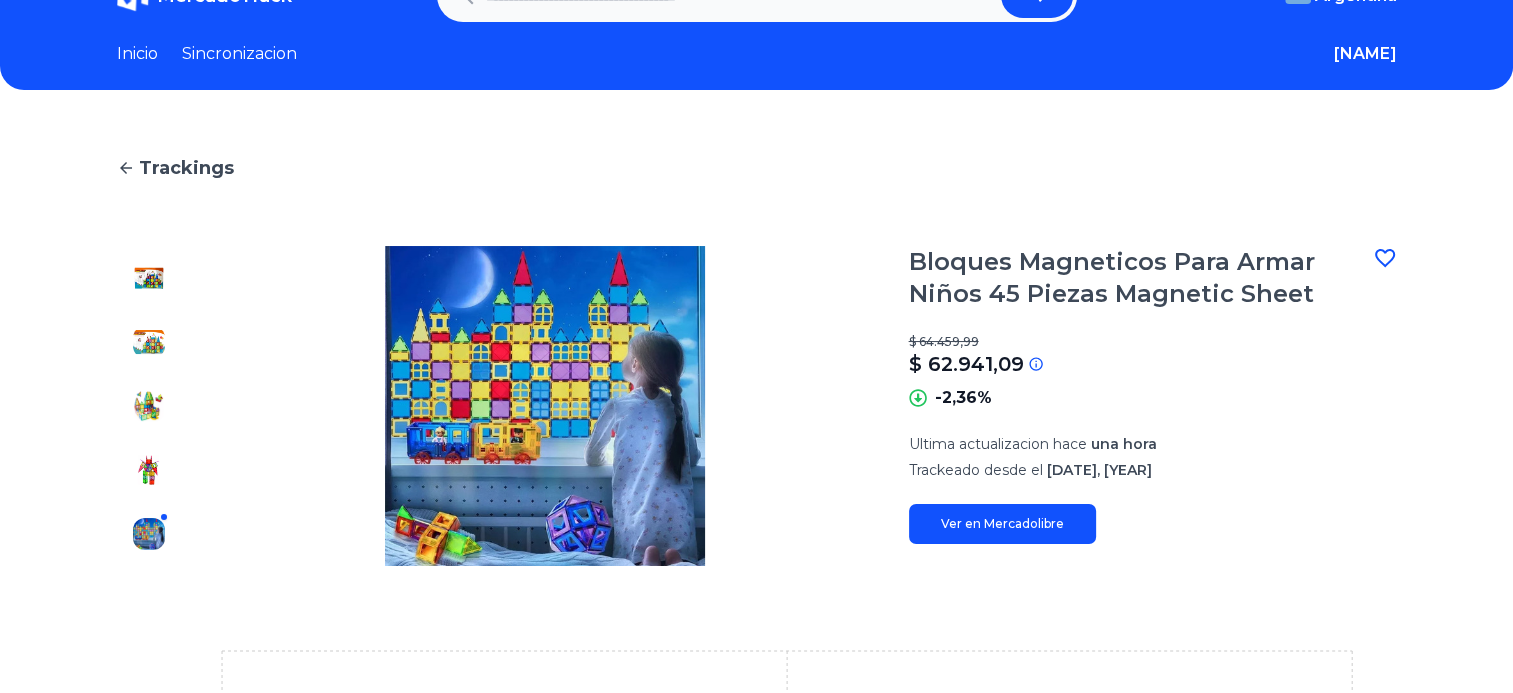 click at bounding box center (149, 406) 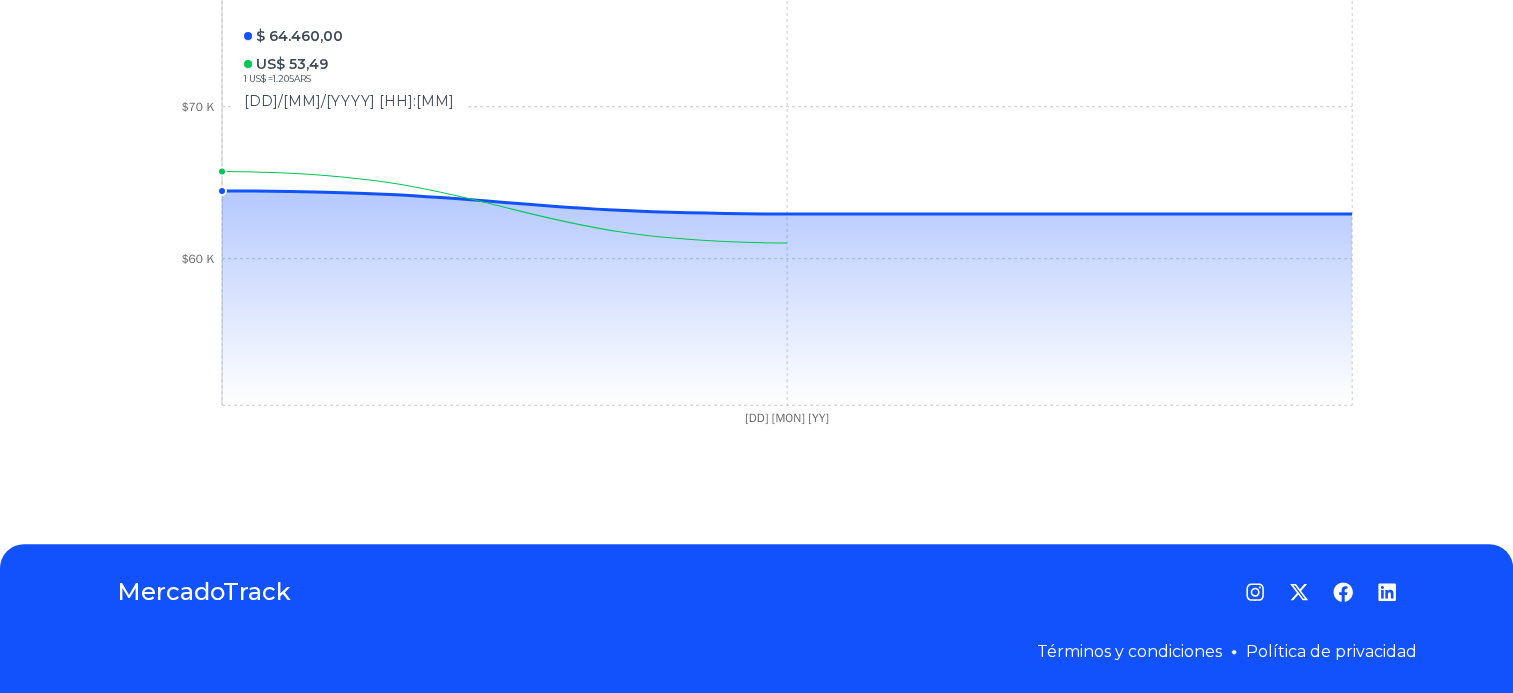 scroll, scrollTop: 713, scrollLeft: 3, axis: both 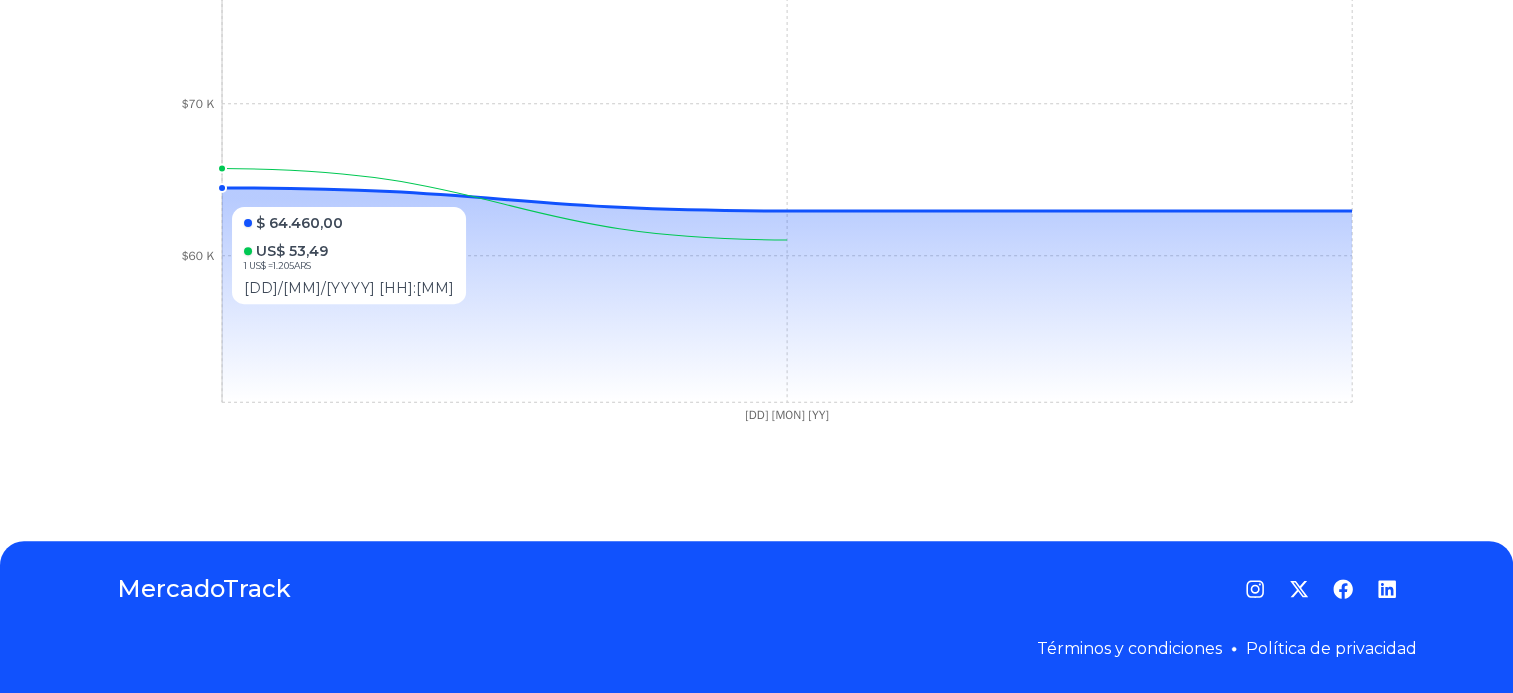 click 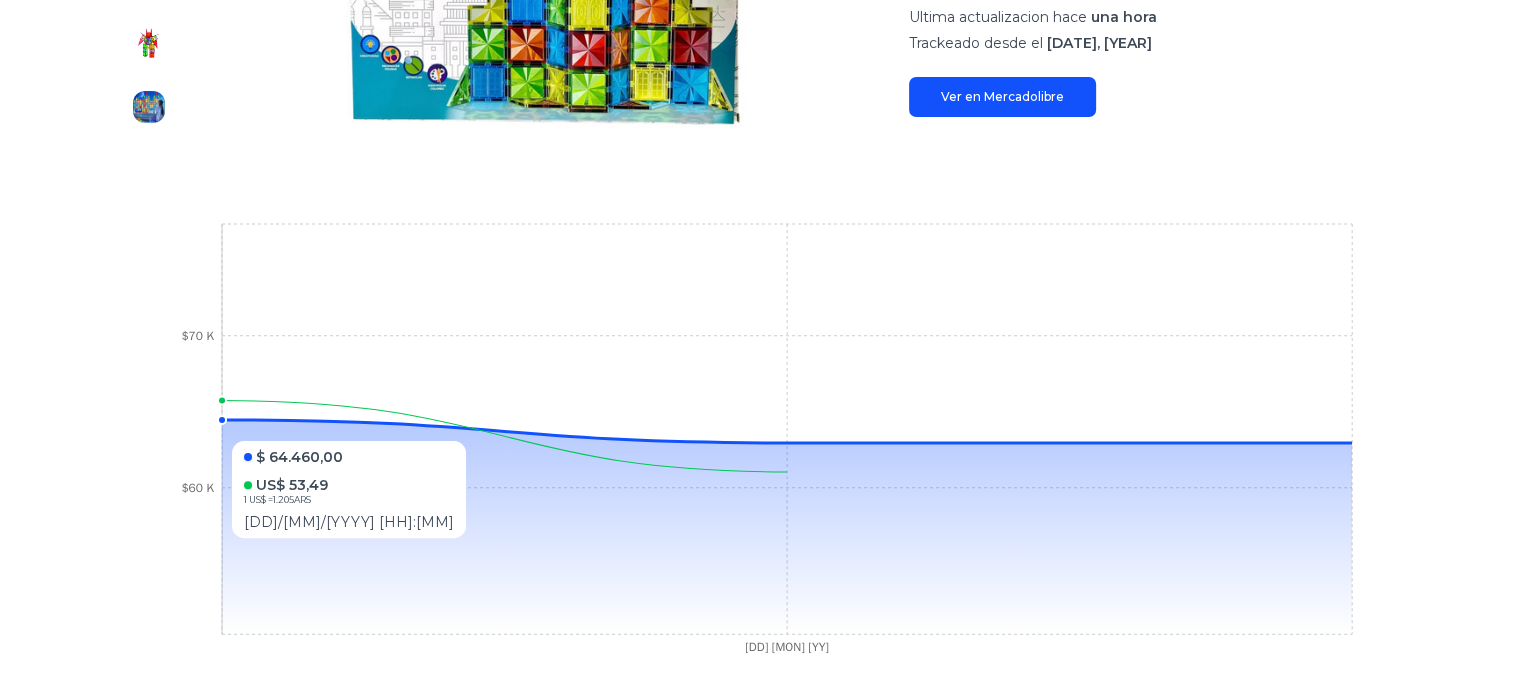 scroll, scrollTop: 0, scrollLeft: 3, axis: horizontal 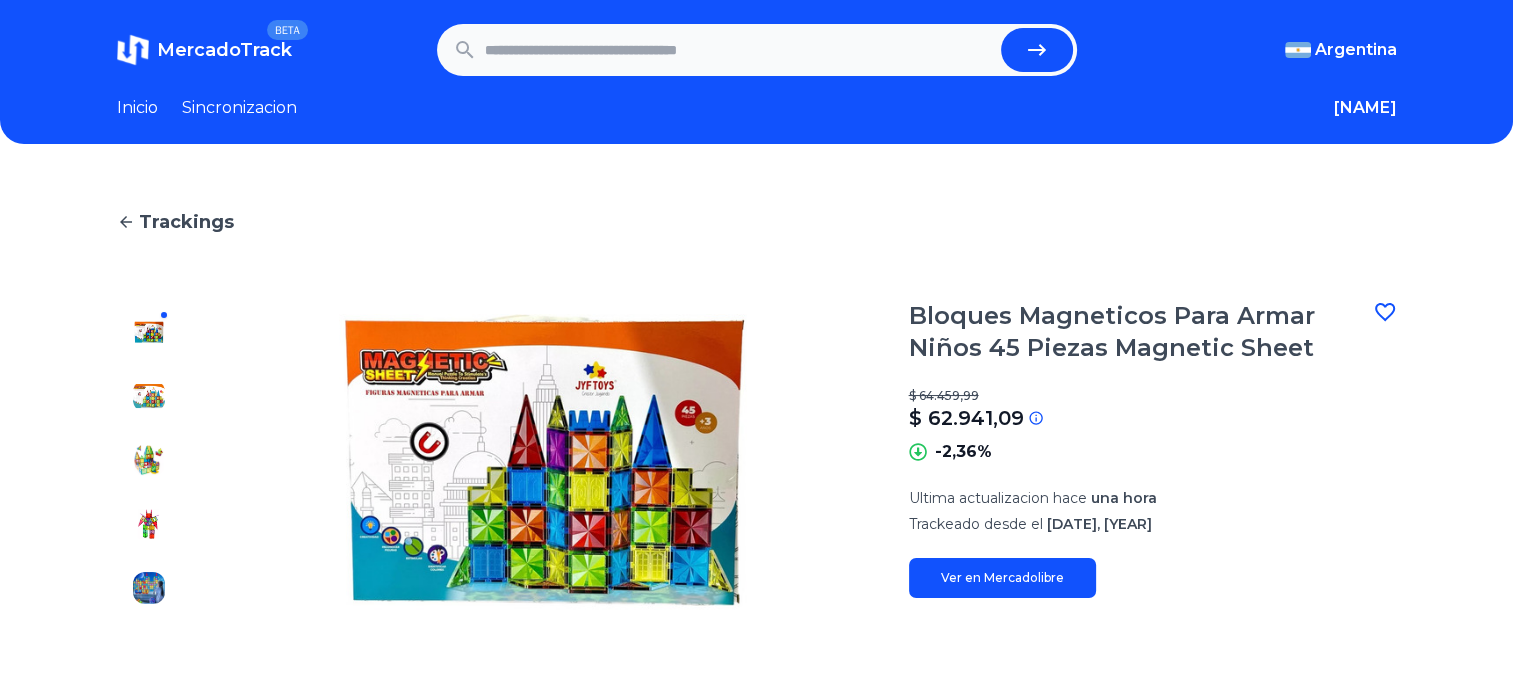 click on "MercadoTrack" at bounding box center [224, 50] 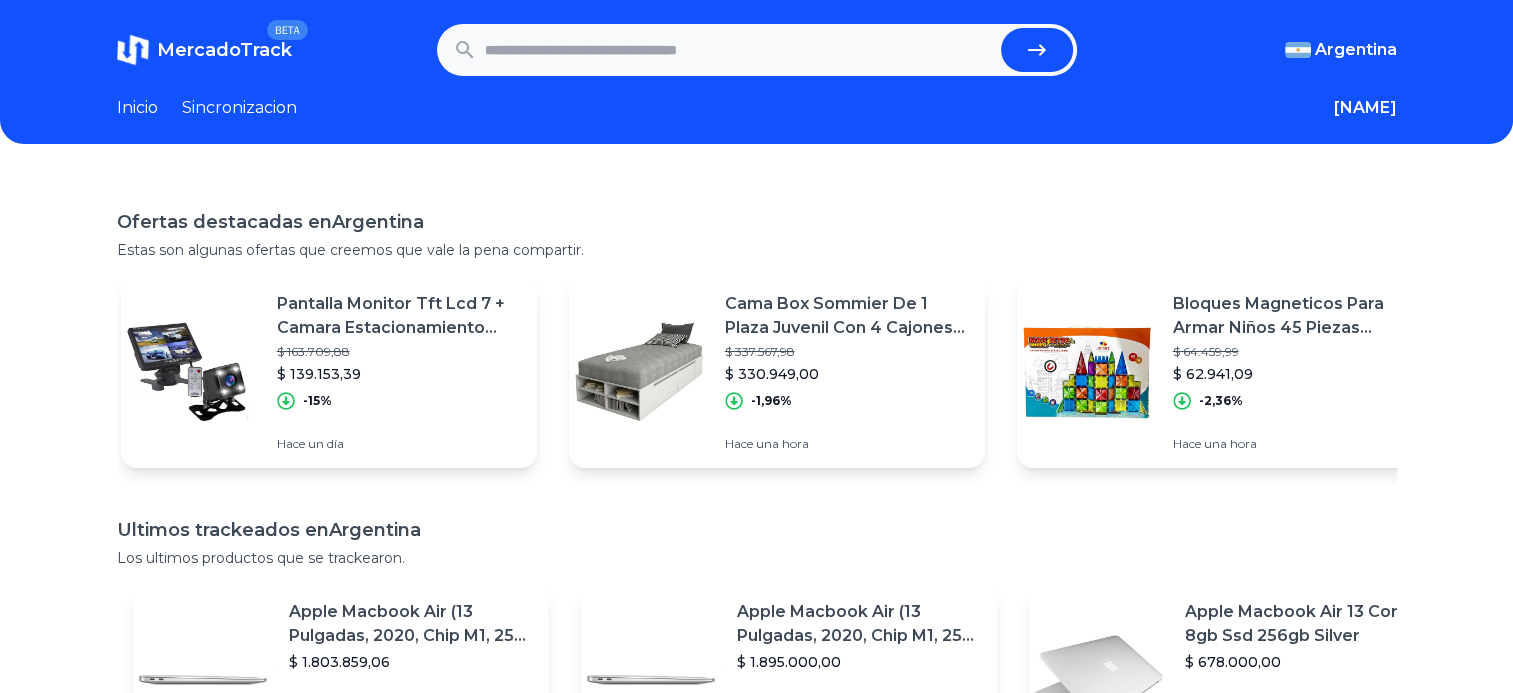 scroll, scrollTop: 0, scrollLeft: 3200, axis: horizontal 